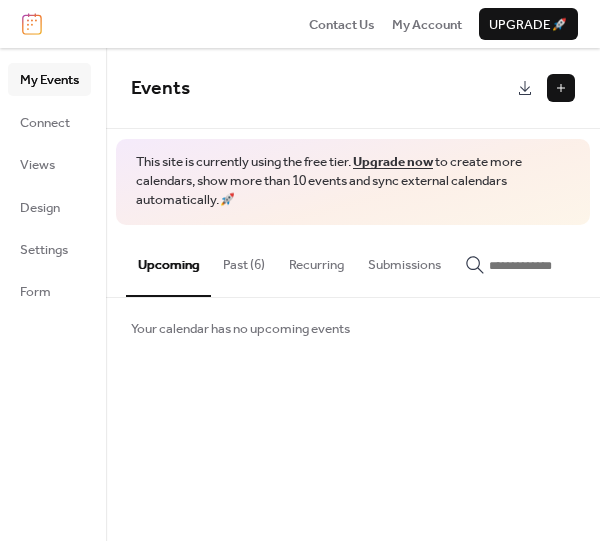 scroll, scrollTop: 0, scrollLeft: 0, axis: both 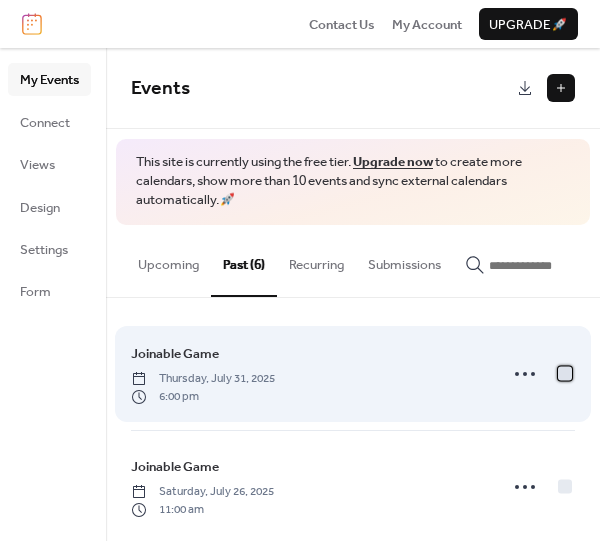 click at bounding box center [565, 373] 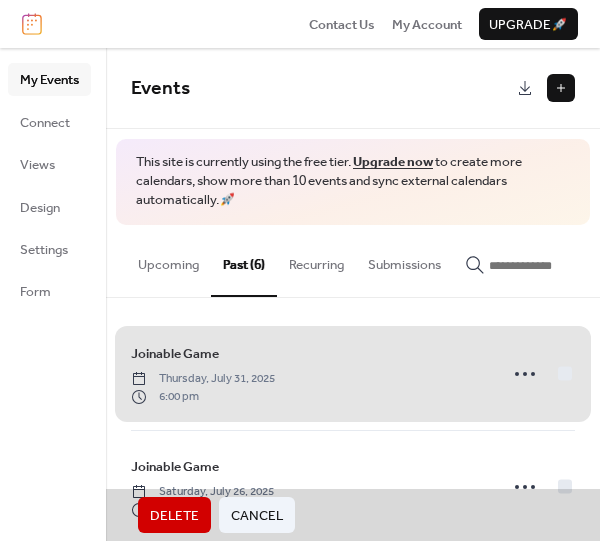 click on "Delete Cancel" at bounding box center (353, 515) 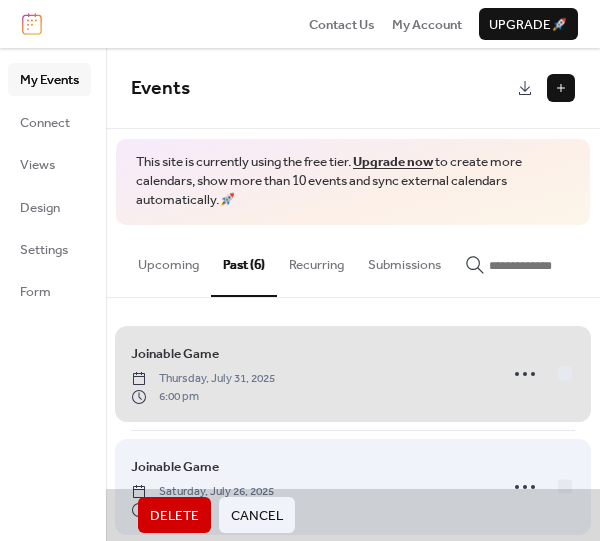 click on "Joinable Game [DAY], [MONTH] [DATE], [YEAR] [TIME]" at bounding box center (353, 486) 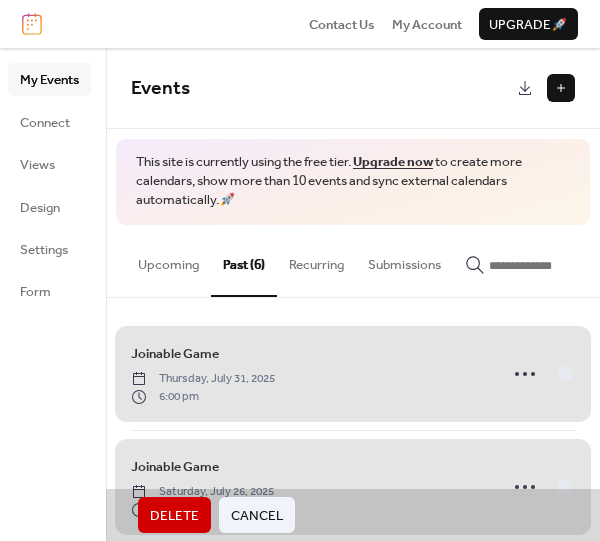 click on "Delete" at bounding box center (174, 516) 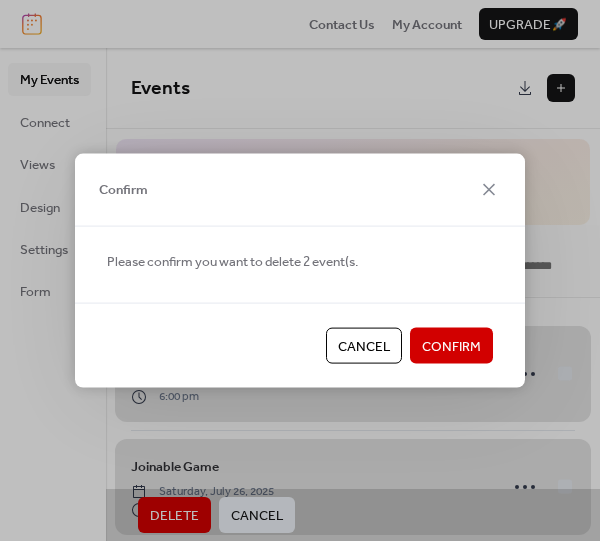 click on "Confirm" at bounding box center (451, 347) 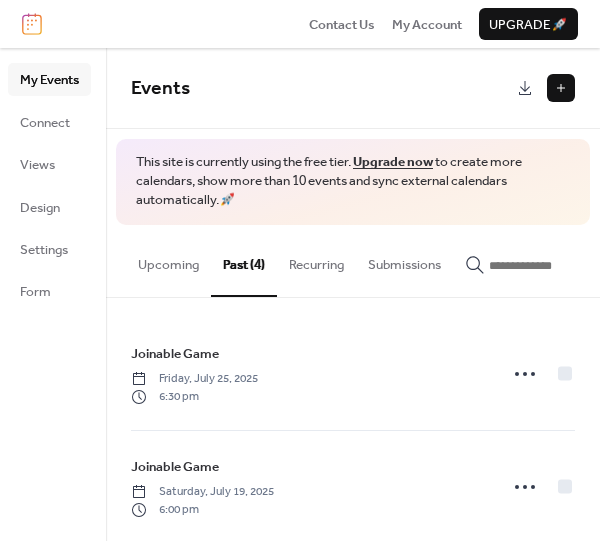click on "Joinable Game [DAY], [MONTH] [DATE], [YEAR] [TIME]" at bounding box center [308, 374] 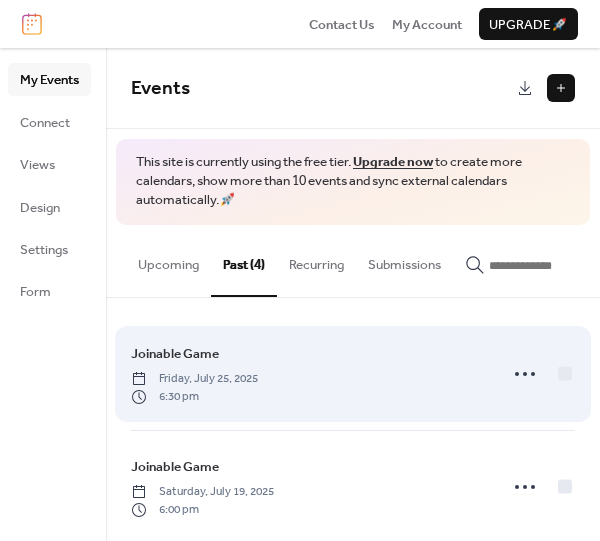 click on "Joinable Game [DAY], [MONTH] [DATE], [YEAR] [TIME]" at bounding box center [308, 374] 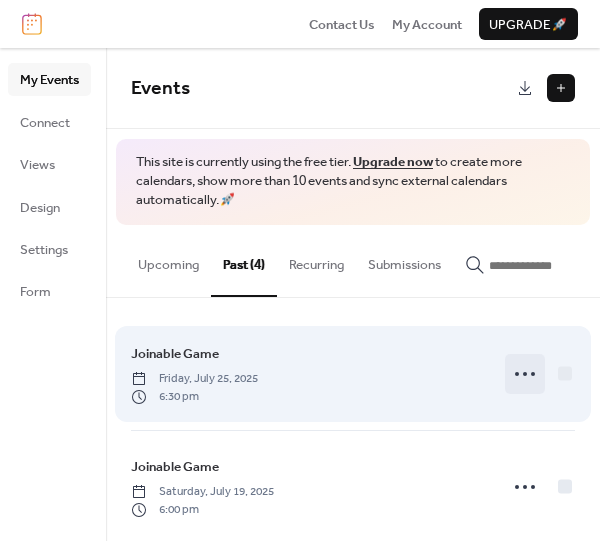 click 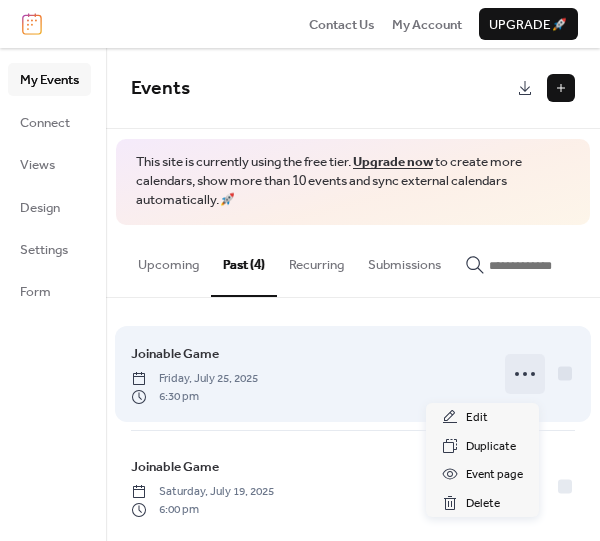 click at bounding box center [565, 373] 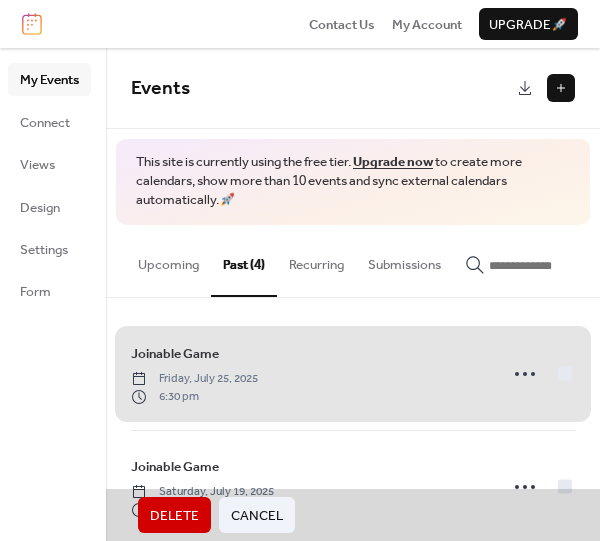 click on "Delete Cancel" at bounding box center (353, 515) 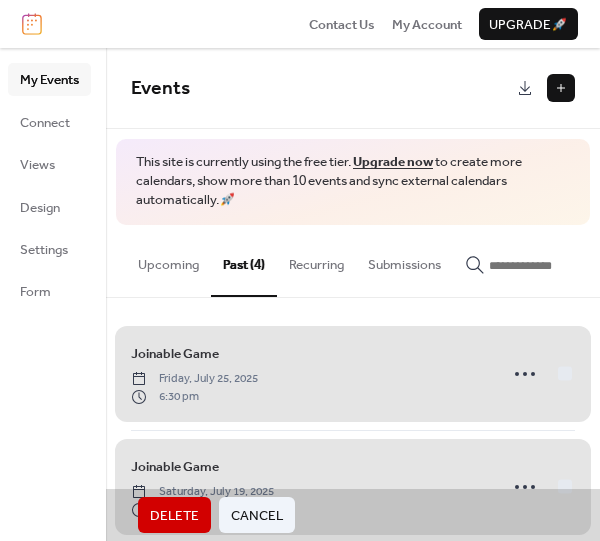 click on "Delete" at bounding box center [174, 516] 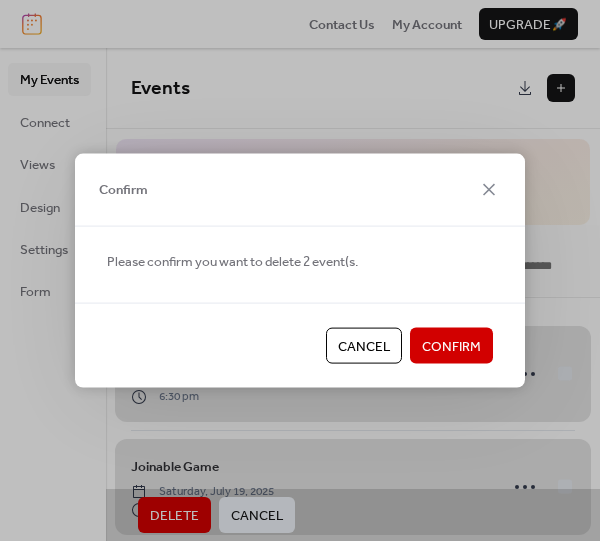 click on "Confirm" at bounding box center (451, 347) 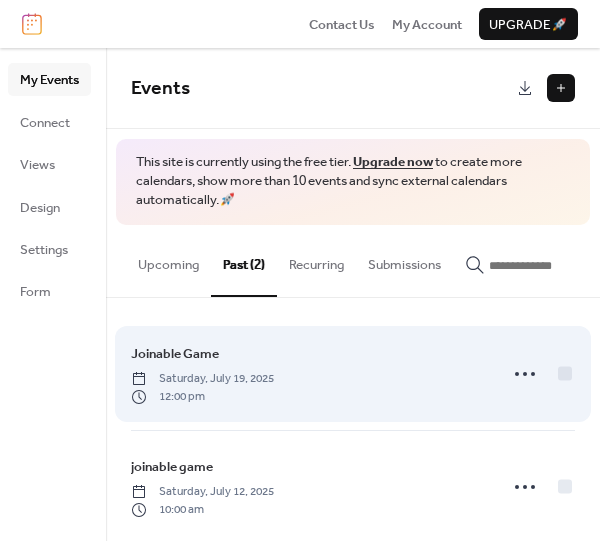 click at bounding box center (565, 373) 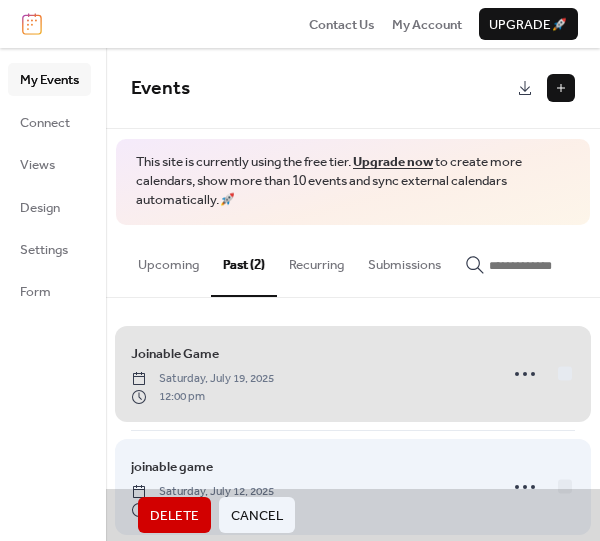 click on "joinable game [DAY], [MONTH] [DATE], [YEAR] [TIME]" at bounding box center [353, 486] 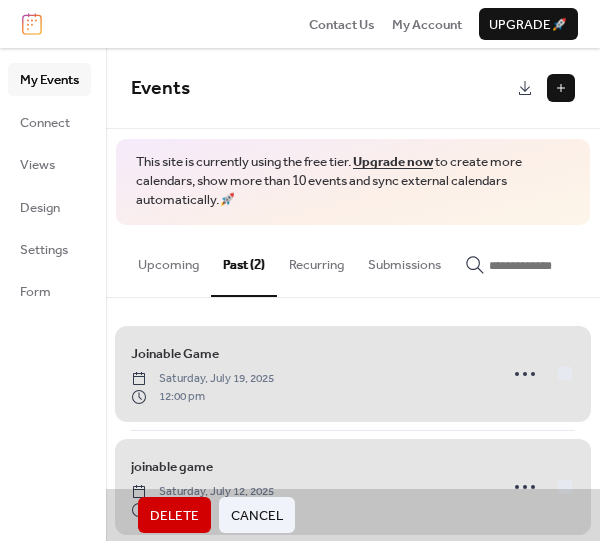click on "Delete" at bounding box center (174, 516) 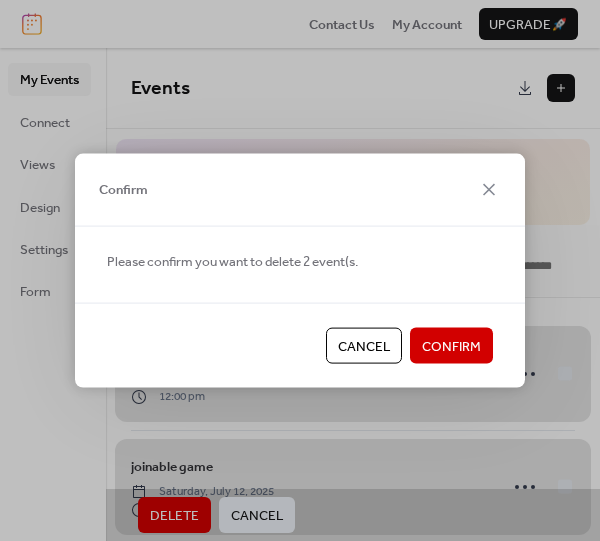 click on "Confirm" at bounding box center (451, 347) 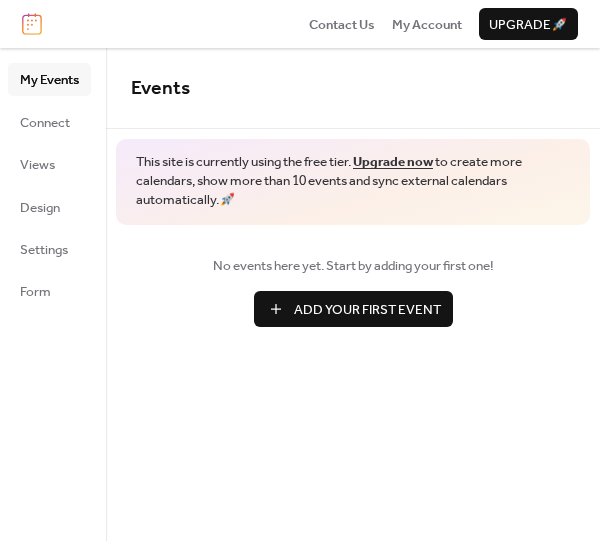 click on "Add Your First Event" at bounding box center (367, 310) 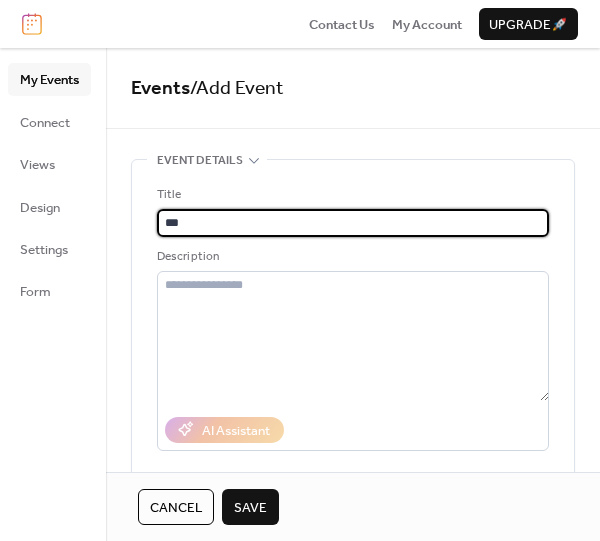 type on "**********" 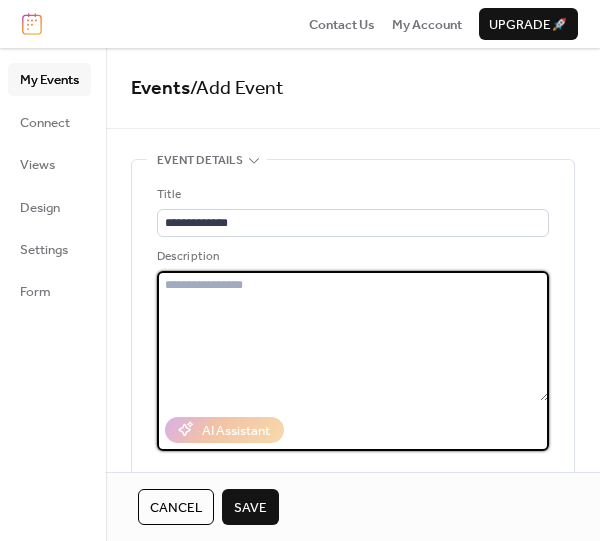 click at bounding box center (353, 336) 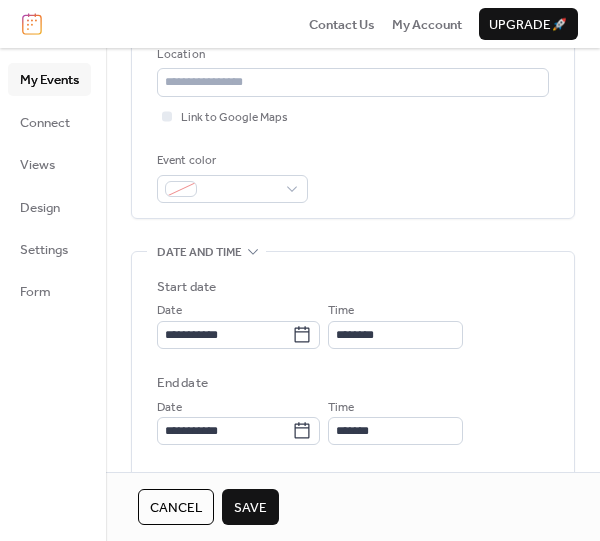 scroll, scrollTop: 446, scrollLeft: 0, axis: vertical 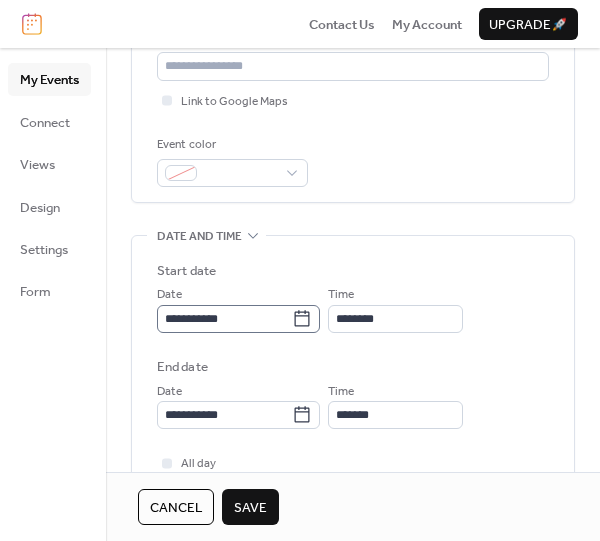 type on "**********" 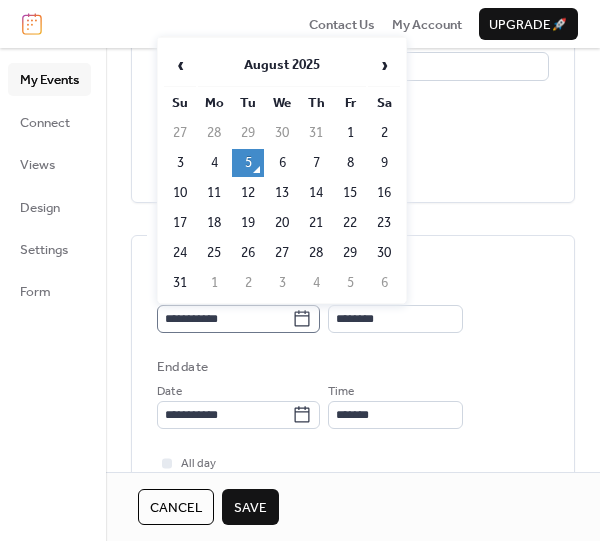 click 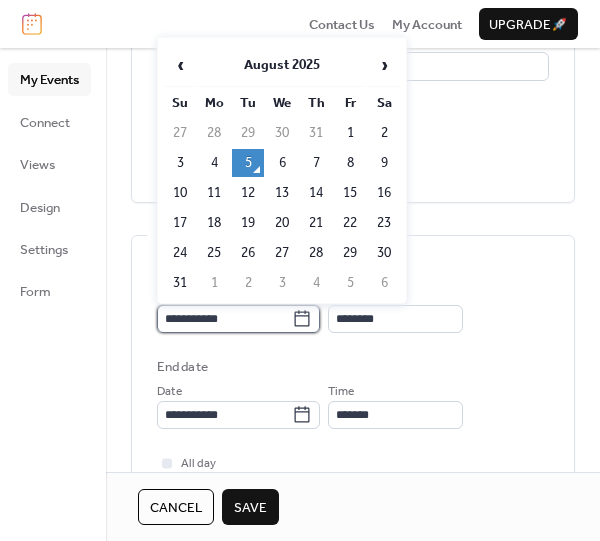 click on "**********" at bounding box center [224, 319] 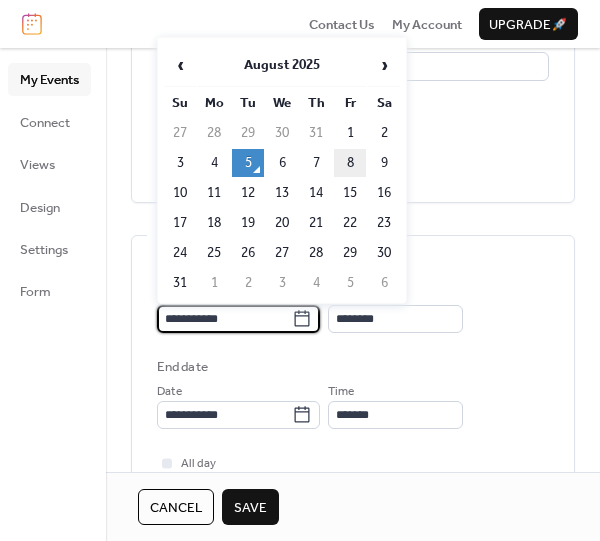 click on "8" at bounding box center (350, 163) 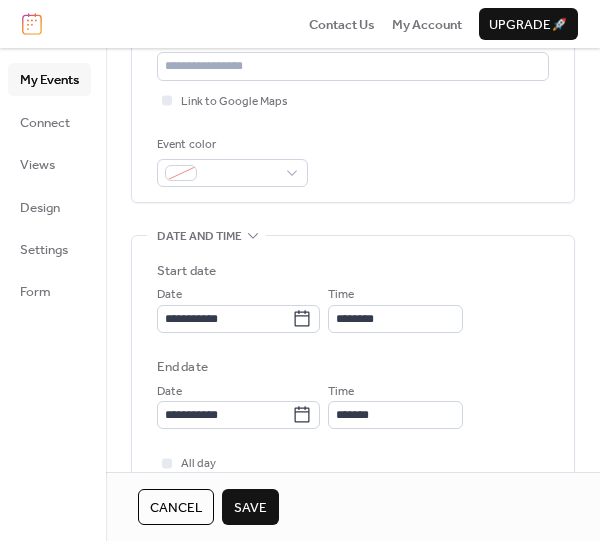 type on "**********" 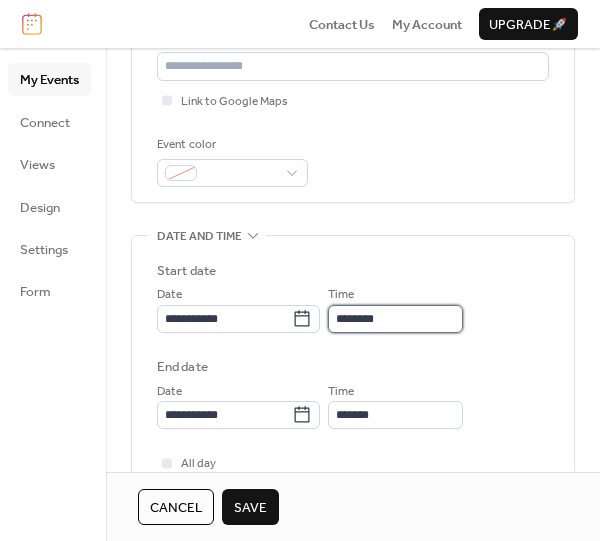 click on "********" at bounding box center [395, 319] 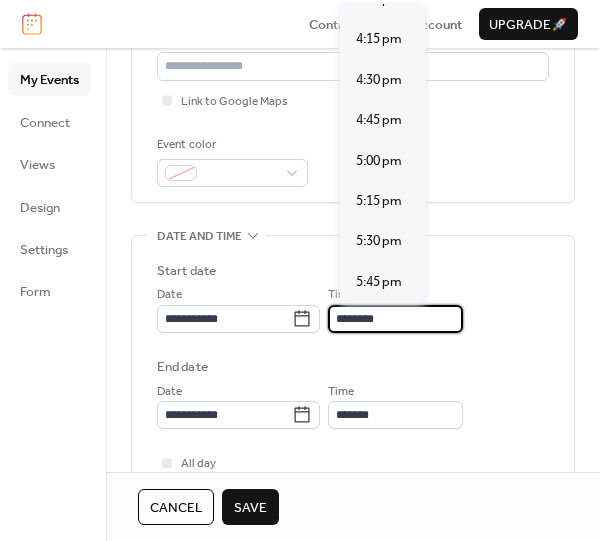 scroll, scrollTop: 2612, scrollLeft: 0, axis: vertical 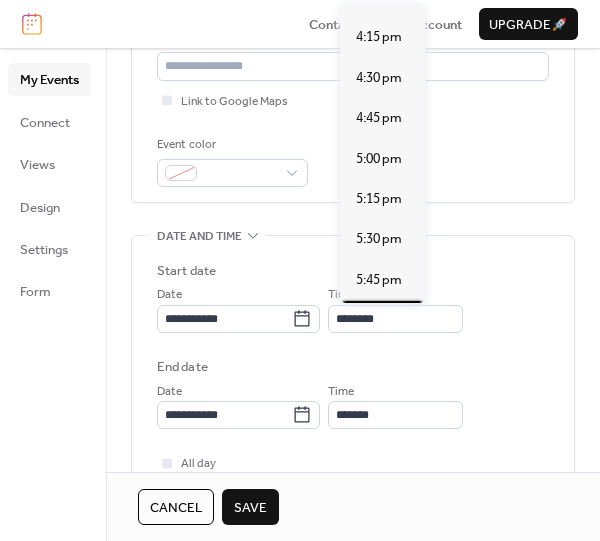 click on "6:00 pm" at bounding box center [382, 321] 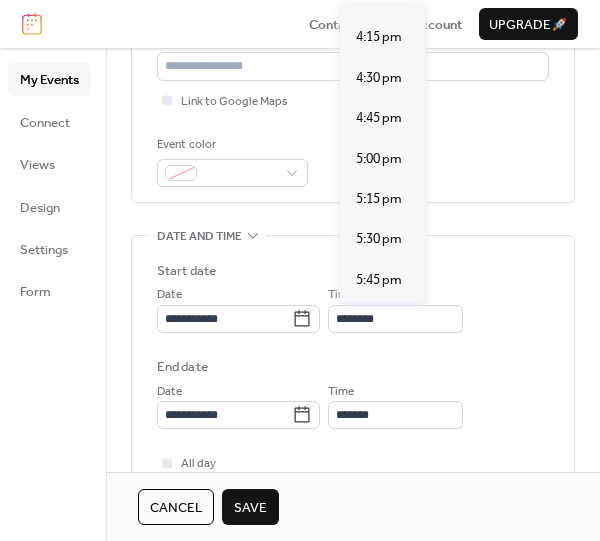 type on "*******" 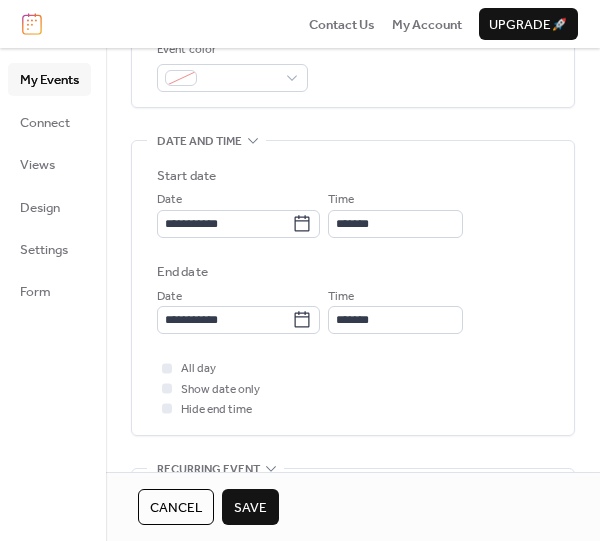 scroll, scrollTop: 574, scrollLeft: 0, axis: vertical 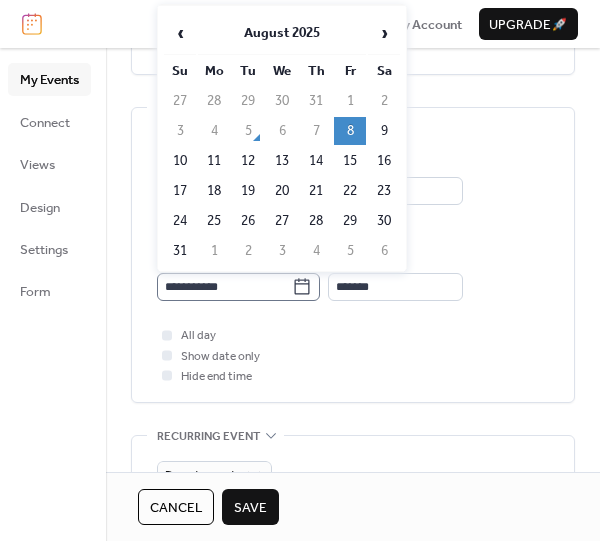 click 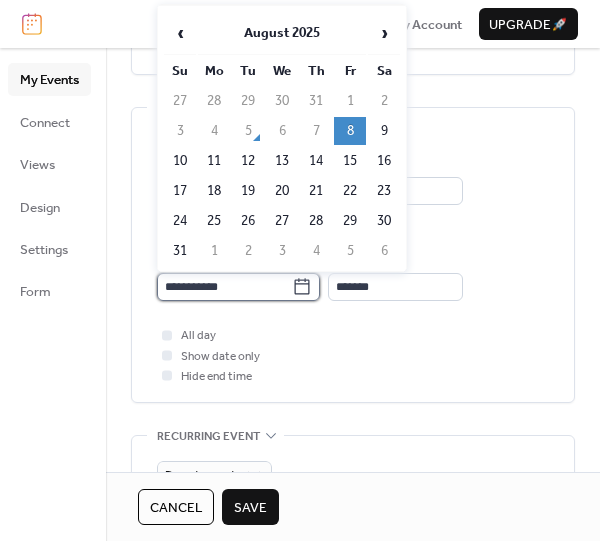 click on "**********" at bounding box center (224, 287) 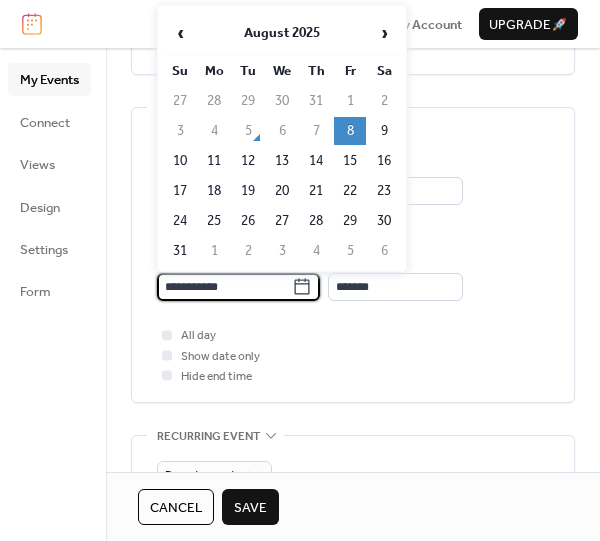 click on "**********" at bounding box center (353, 260) 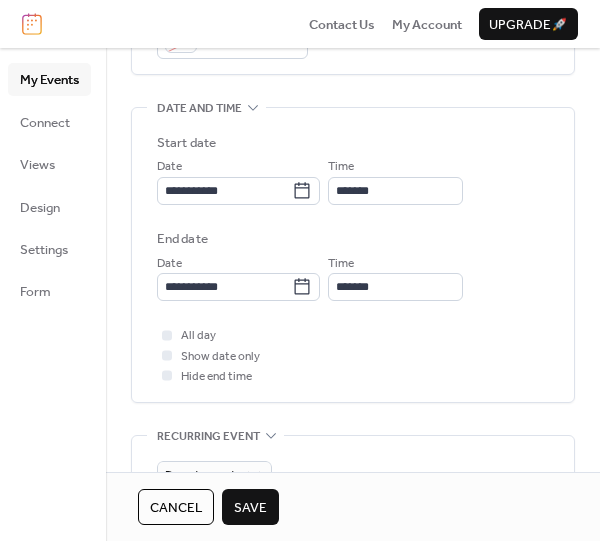click on "**********" at bounding box center (353, 260) 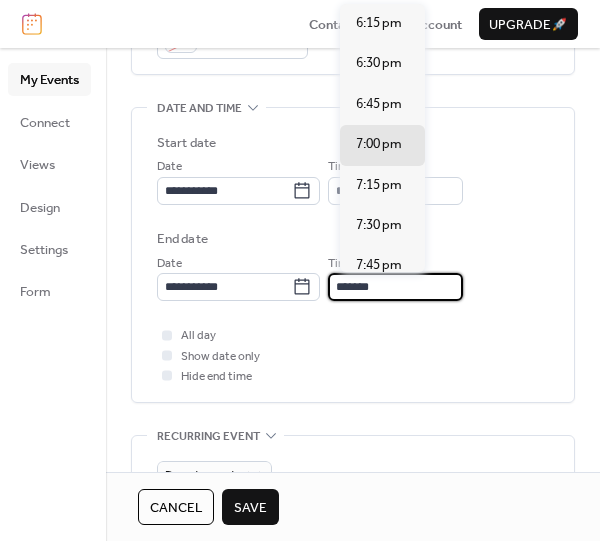 click on "*******" at bounding box center [395, 287] 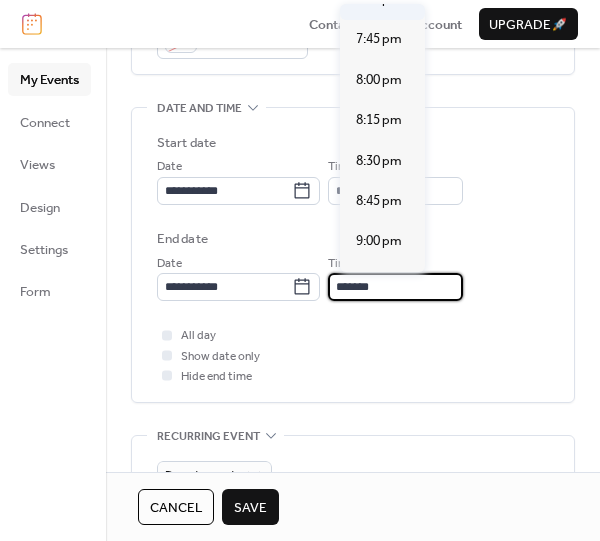 scroll, scrollTop: 228, scrollLeft: 0, axis: vertical 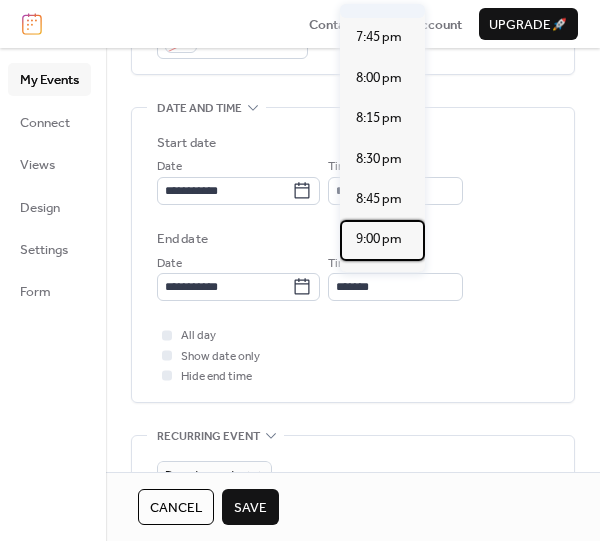 click on "9:00 pm" at bounding box center (379, 239) 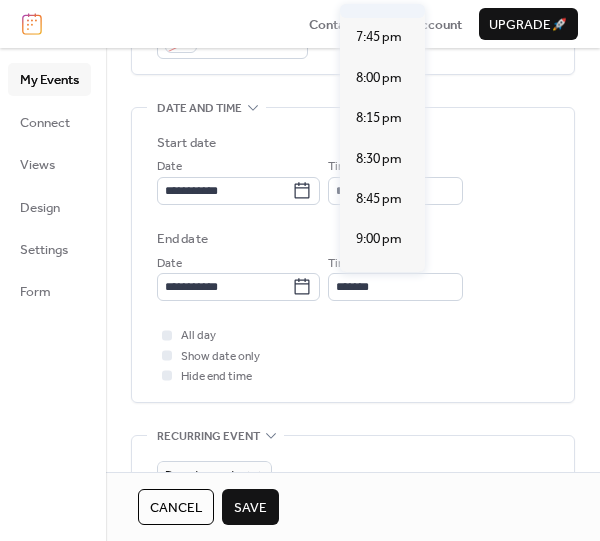 type on "*******" 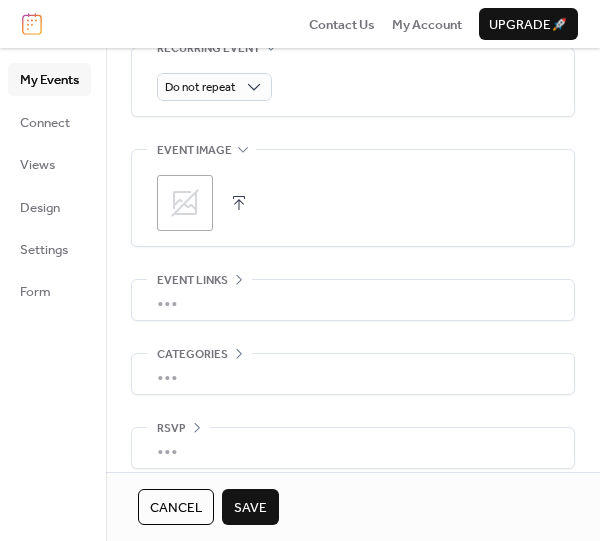 scroll, scrollTop: 973, scrollLeft: 0, axis: vertical 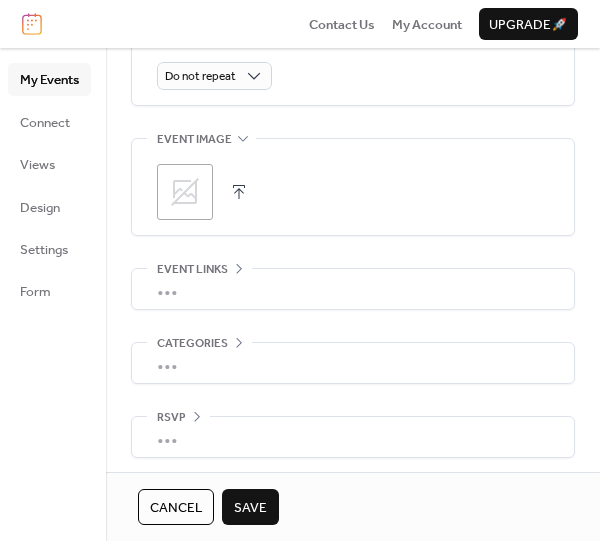 click on "Save" at bounding box center [250, 508] 